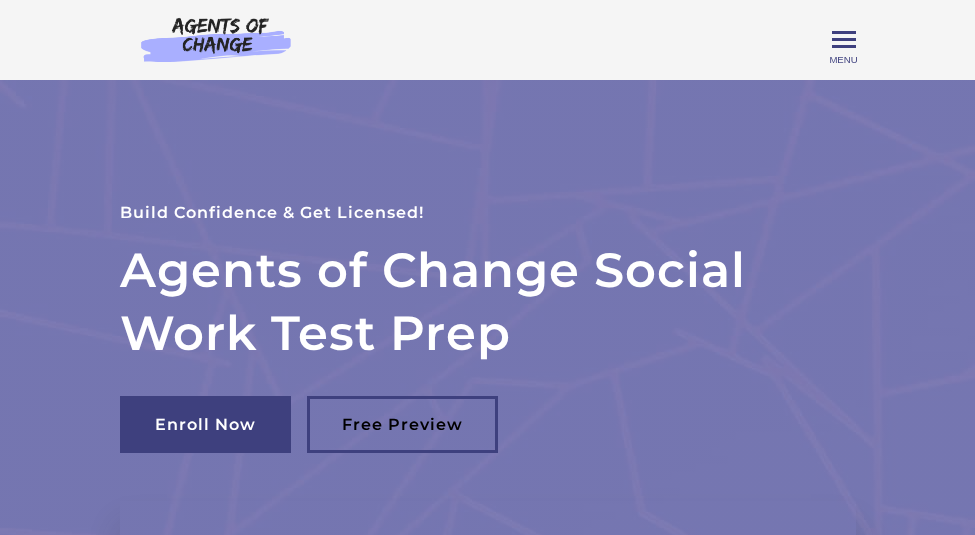 scroll, scrollTop: 0, scrollLeft: 0, axis: both 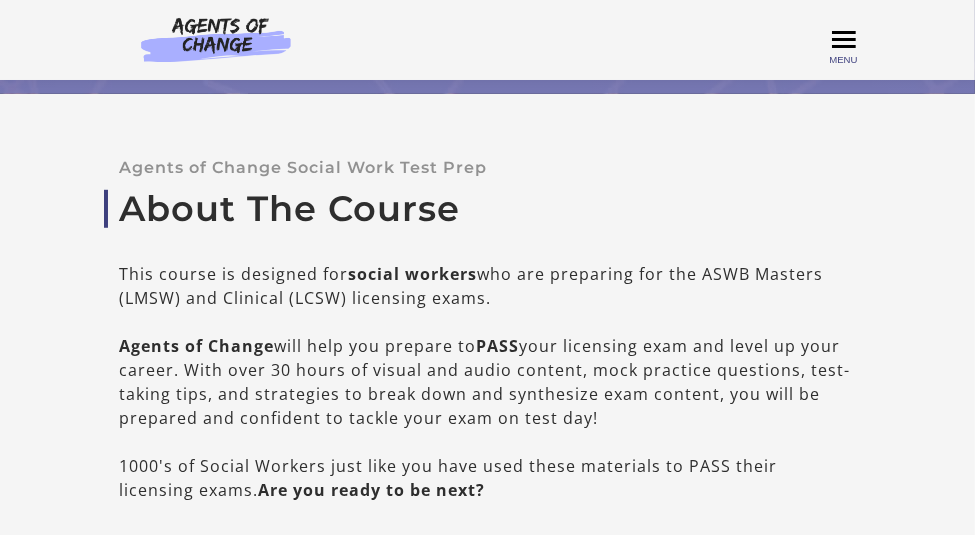 click on "Toggle menu" at bounding box center [844, 40] 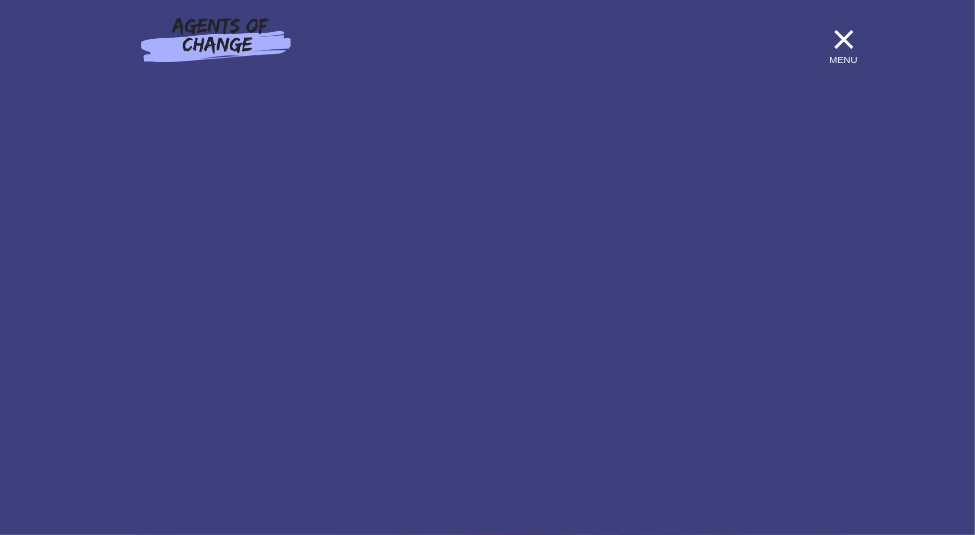scroll, scrollTop: 1409, scrollLeft: 0, axis: vertical 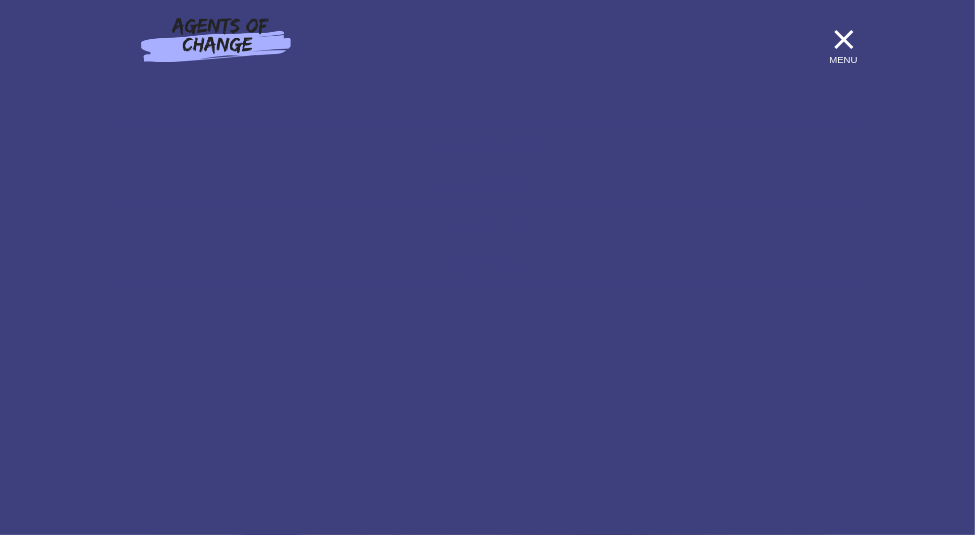 click on "Toggle menu" at bounding box center [844, 40] 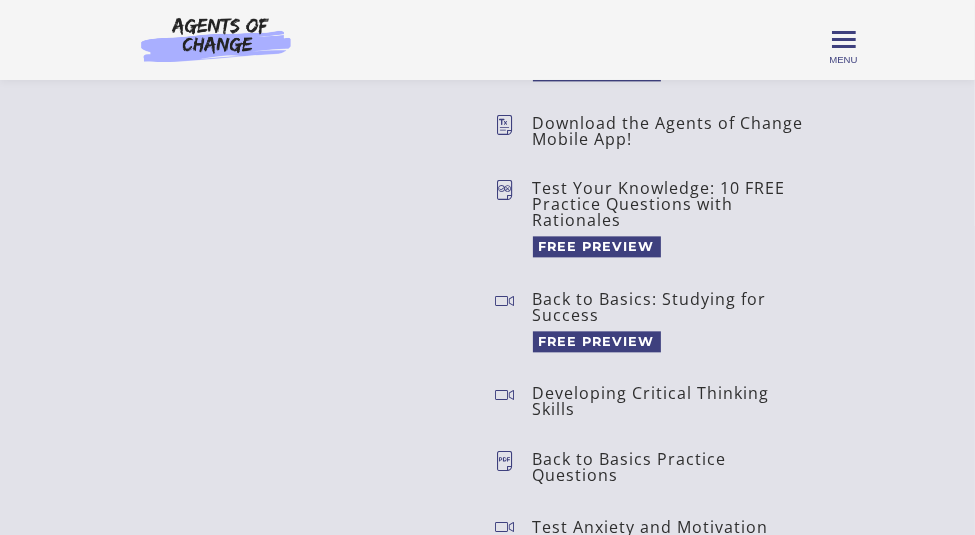 scroll, scrollTop: 2821, scrollLeft: 0, axis: vertical 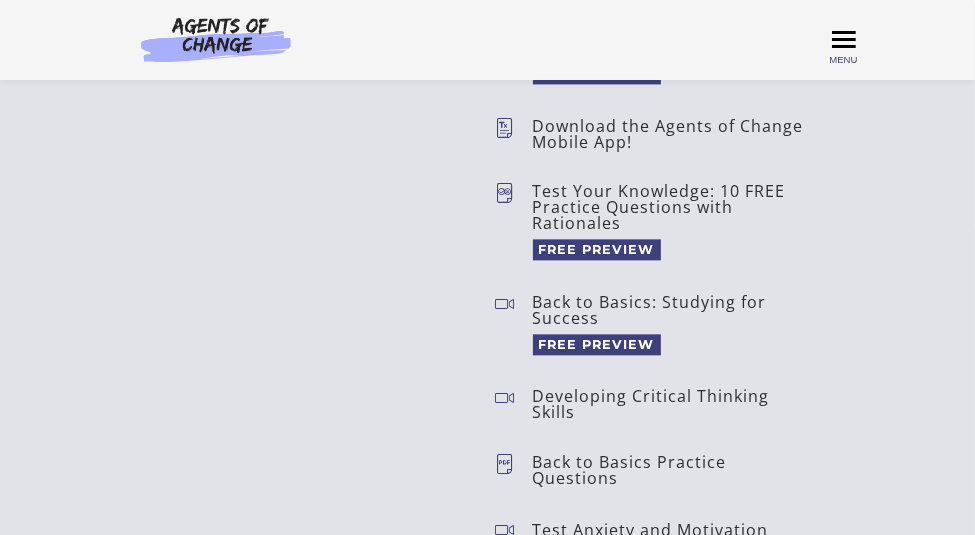 click on "Toggle menu" at bounding box center [844, 40] 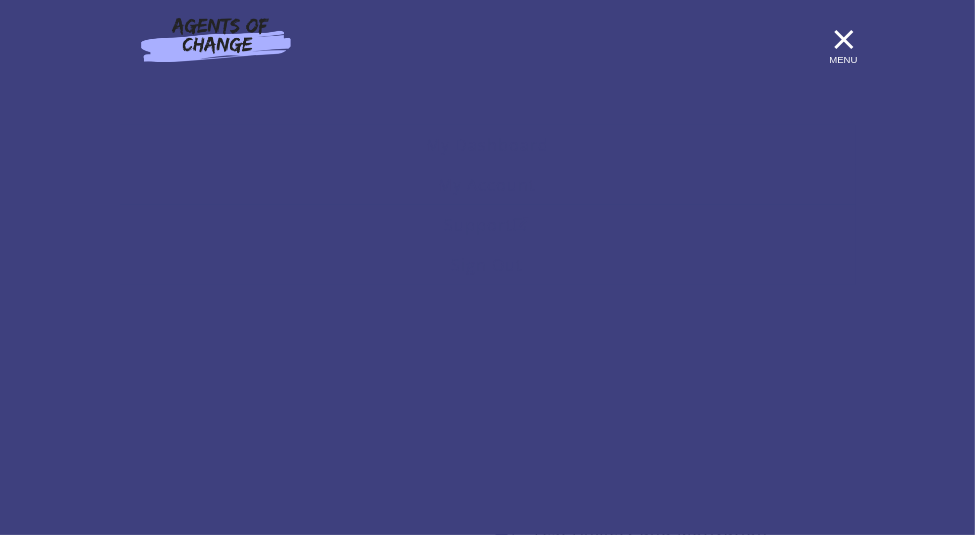 click on "Toggle menu" at bounding box center [844, 39] 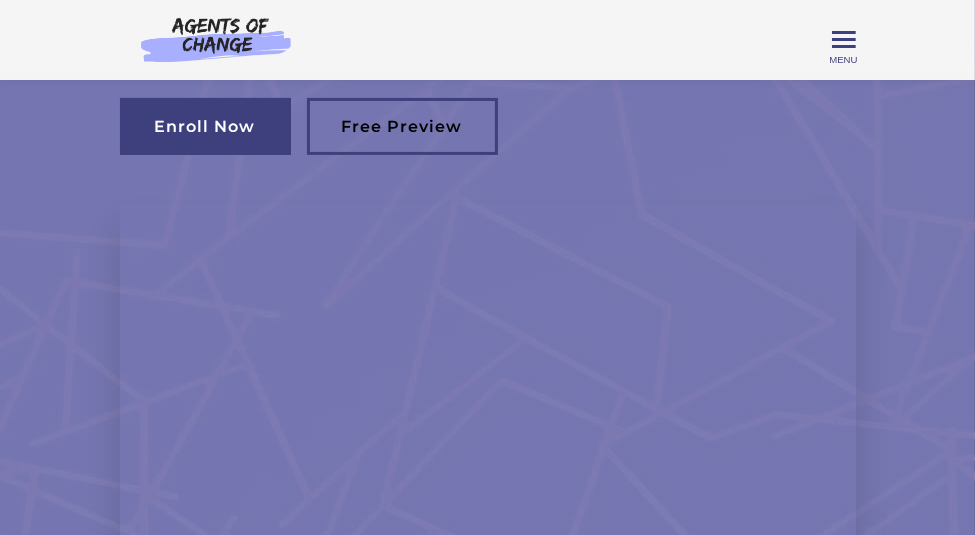 scroll, scrollTop: 0, scrollLeft: 0, axis: both 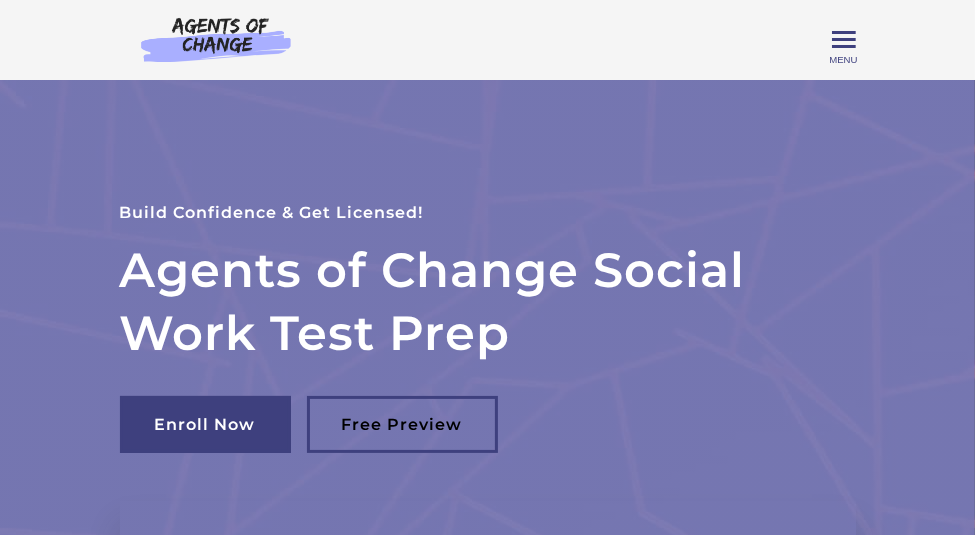 click at bounding box center [216, 39] 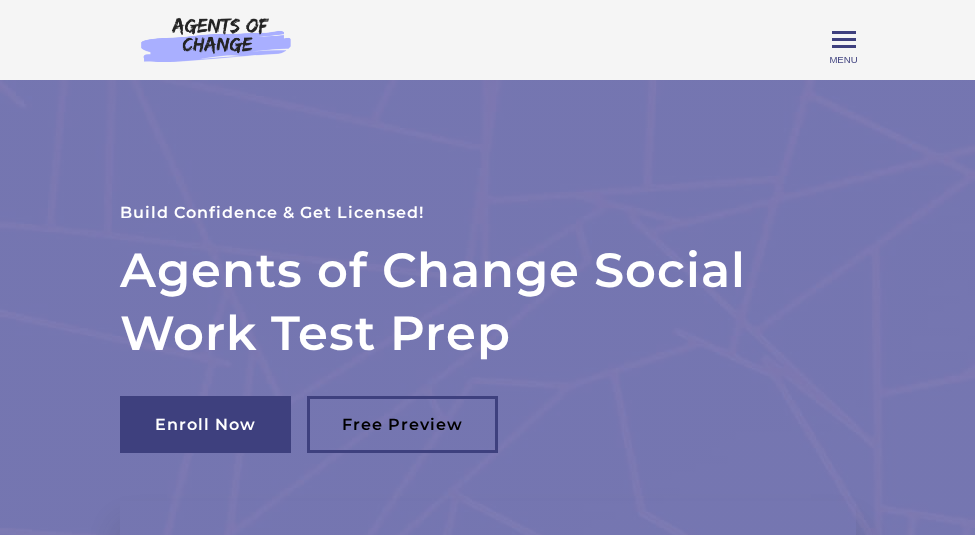 scroll, scrollTop: 0, scrollLeft: 0, axis: both 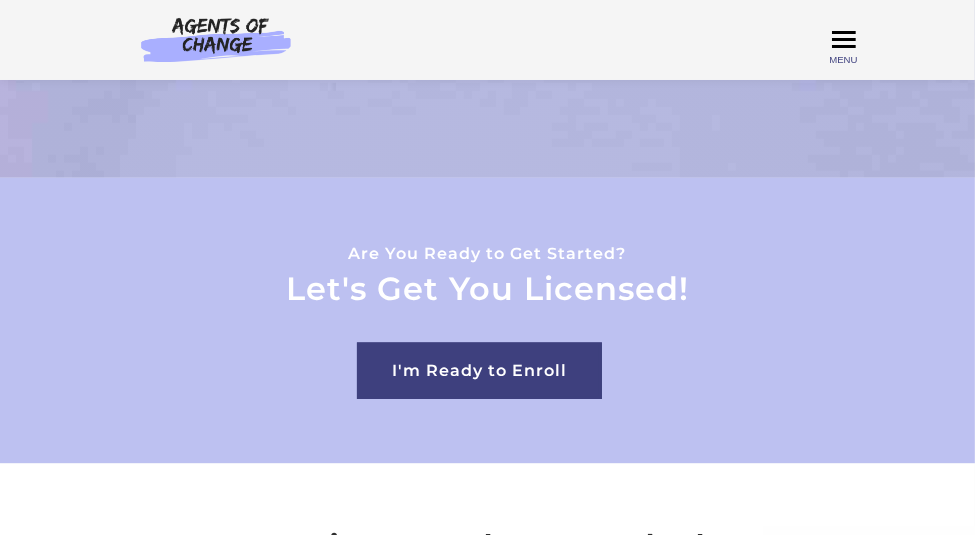 click on "Toggle menu" at bounding box center [844, 40] 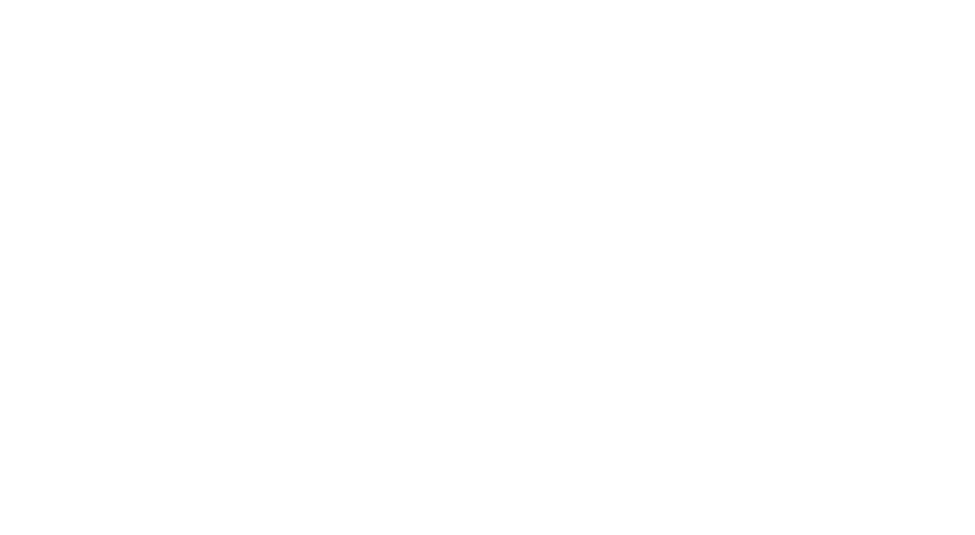 scroll, scrollTop: 0, scrollLeft: 0, axis: both 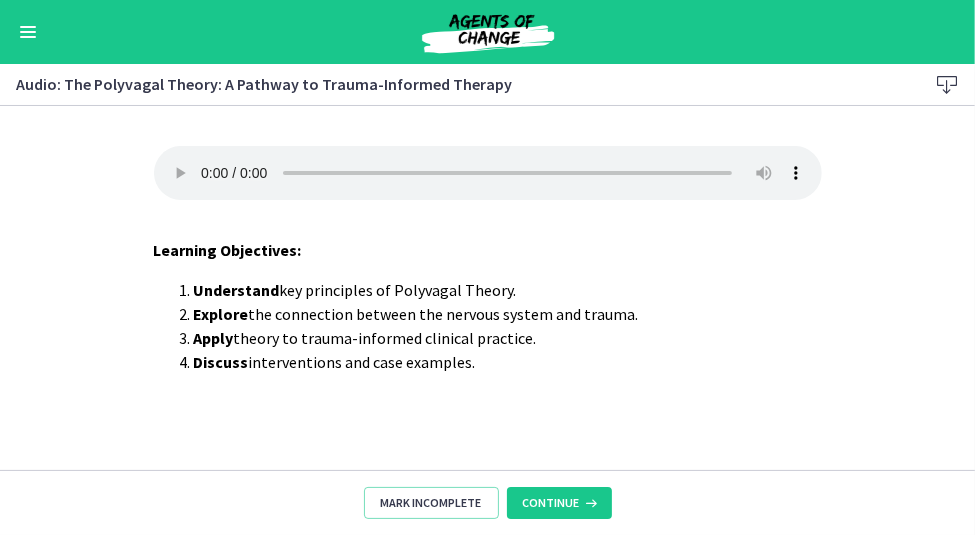 click at bounding box center (28, 32) 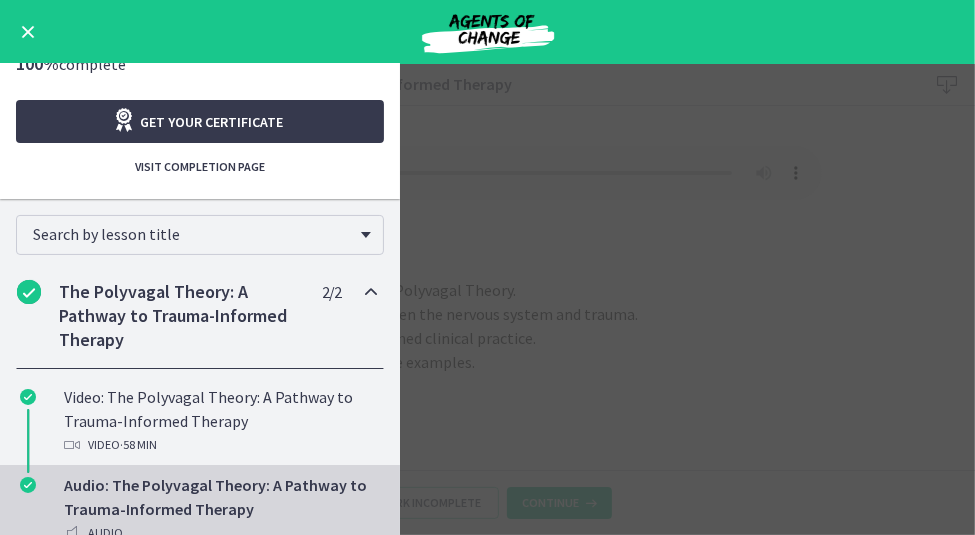 scroll, scrollTop: 0, scrollLeft: 0, axis: both 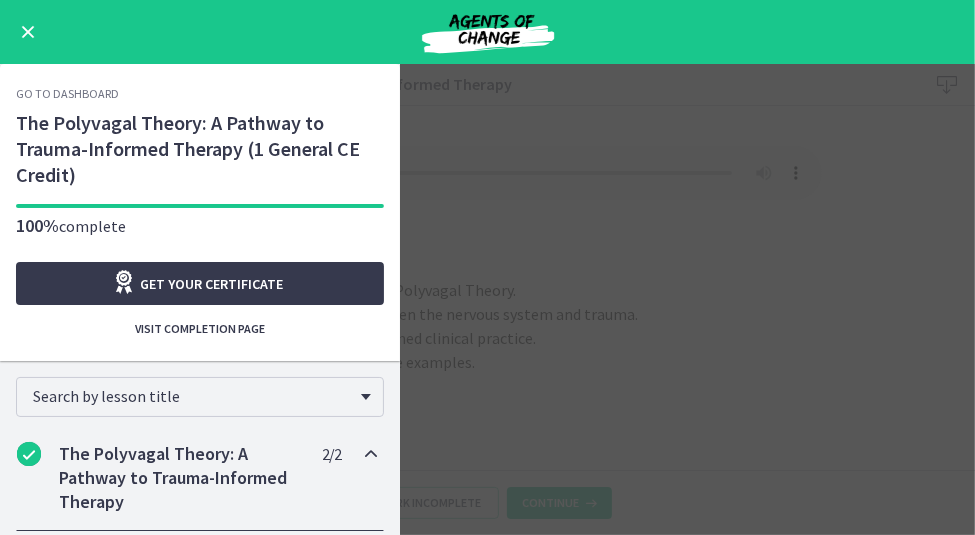 click at bounding box center [28, 32] 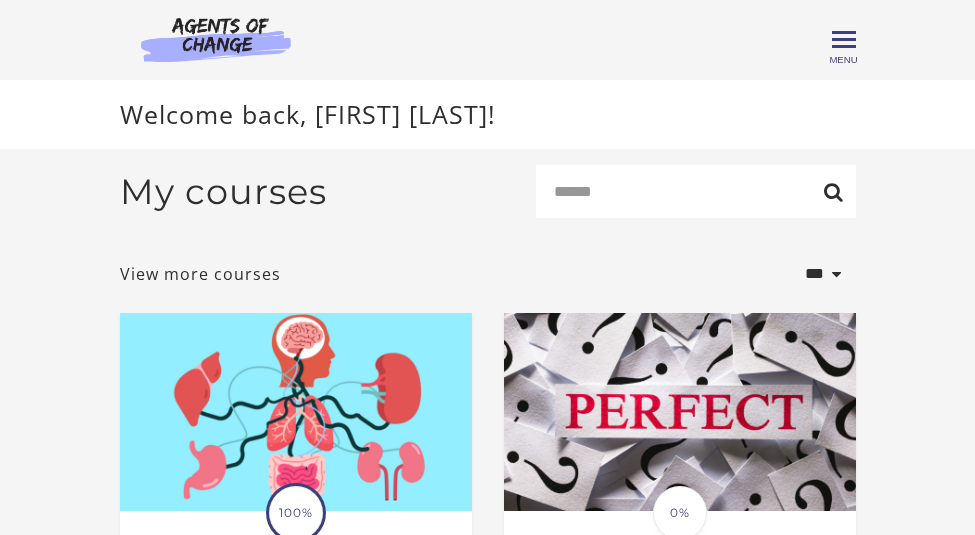 scroll, scrollTop: 0, scrollLeft: 0, axis: both 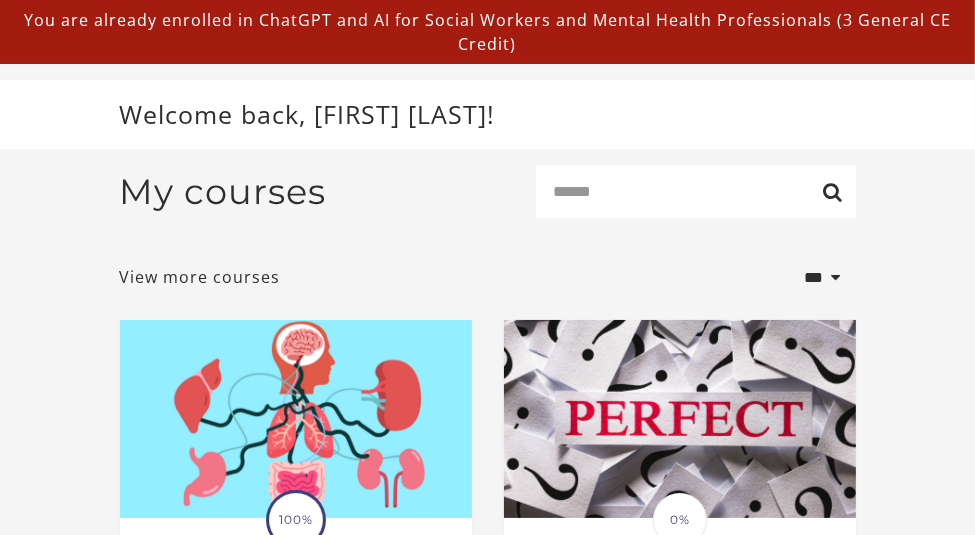 click on "You are already enrolled in ChatGPT and AI for Social Workers and Mental Health Professionals (3 General CE Credit)" at bounding box center [487, 32] 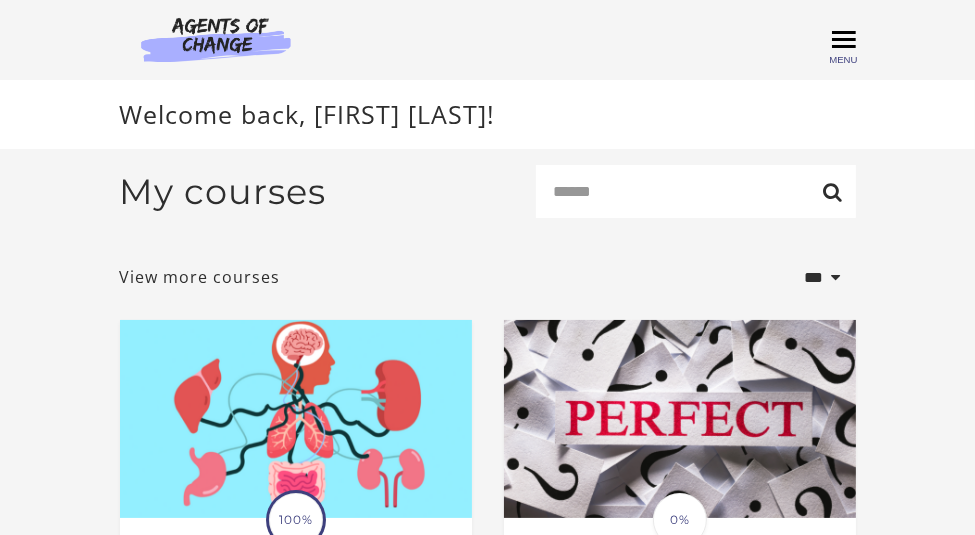 click on "Toggle menu" at bounding box center (844, 39) 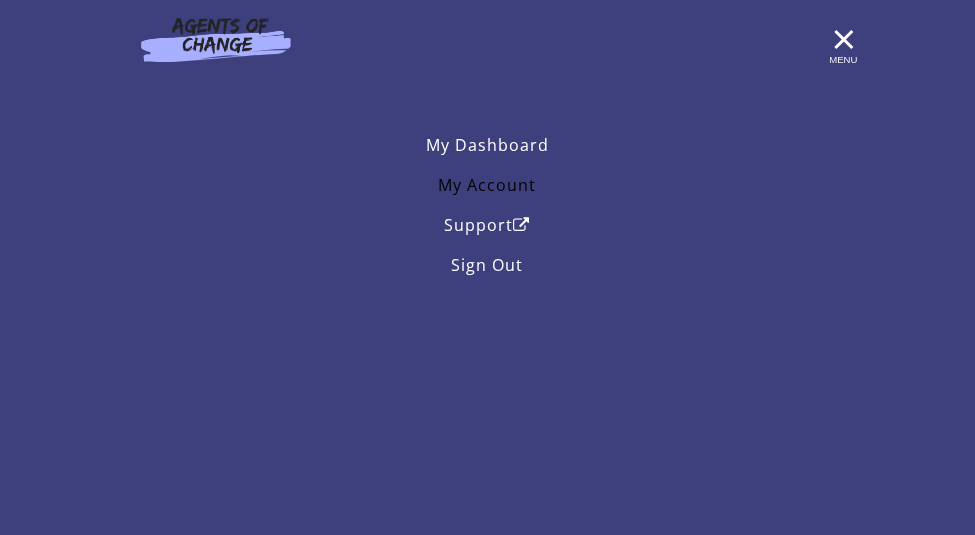 click on "My Account" at bounding box center (488, 185) 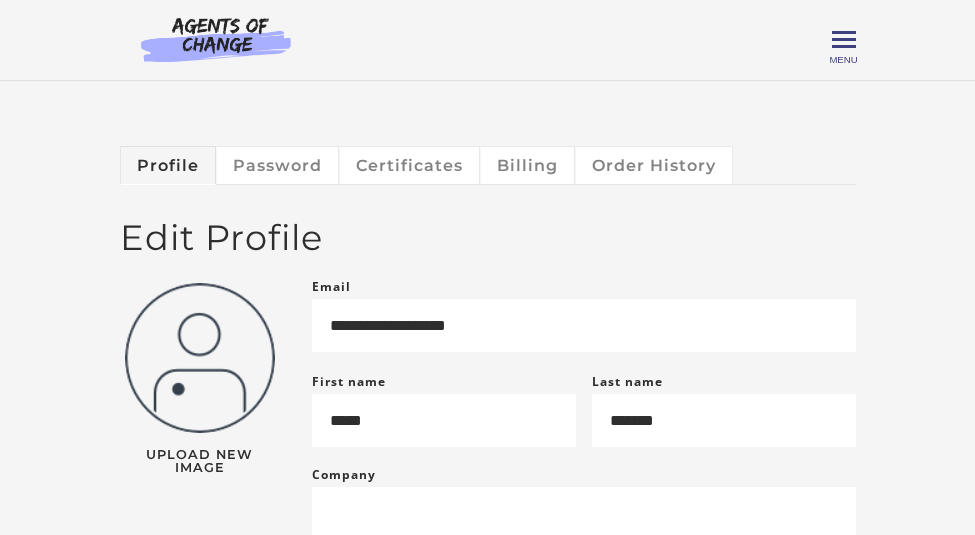 scroll, scrollTop: 0, scrollLeft: 0, axis: both 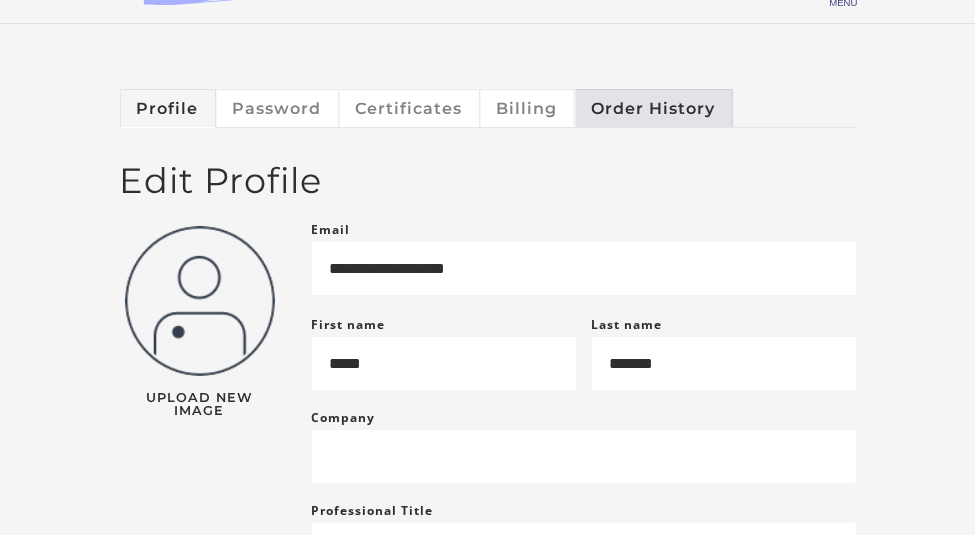 click on "Order History" at bounding box center [654, 108] 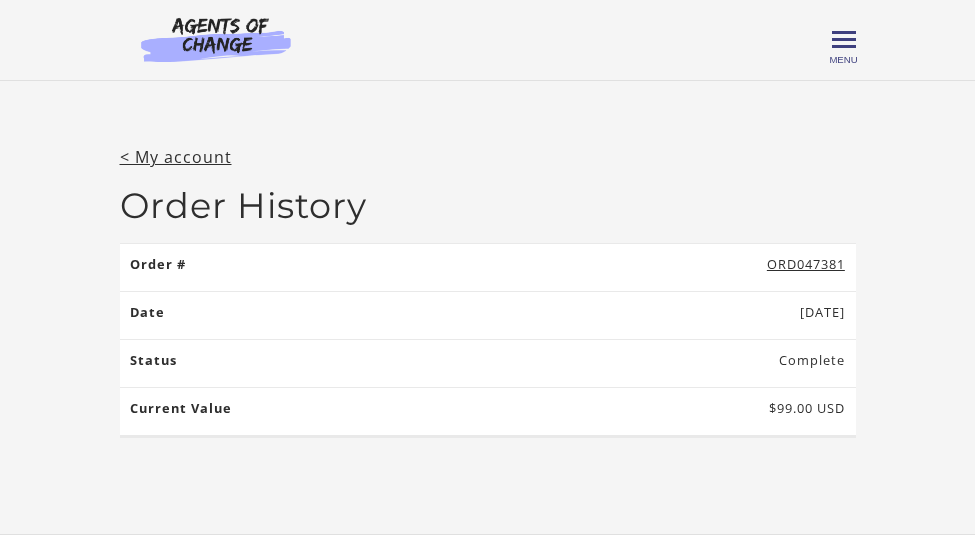 scroll, scrollTop: 0, scrollLeft: 0, axis: both 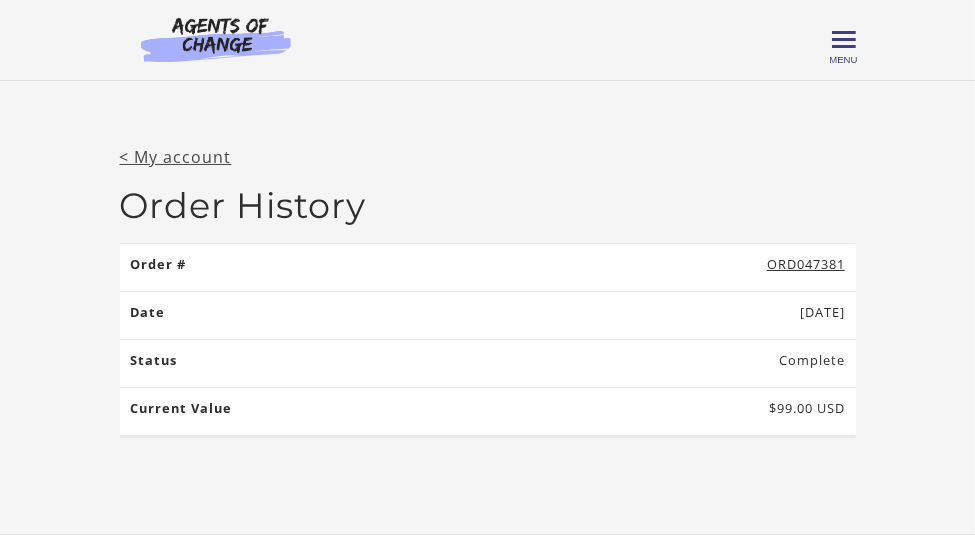 click on "< My account" at bounding box center (176, 157) 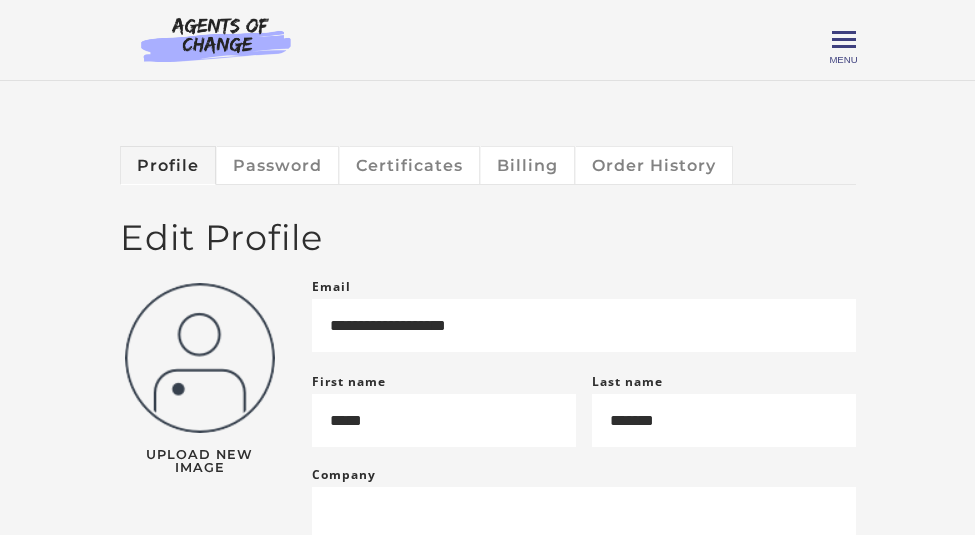 scroll, scrollTop: 0, scrollLeft: 0, axis: both 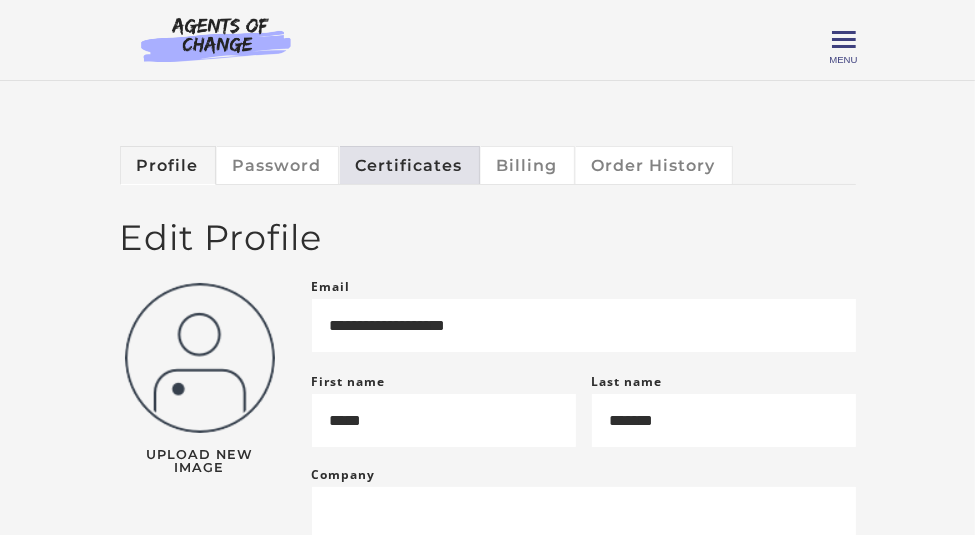 click on "Certificates" at bounding box center [410, 165] 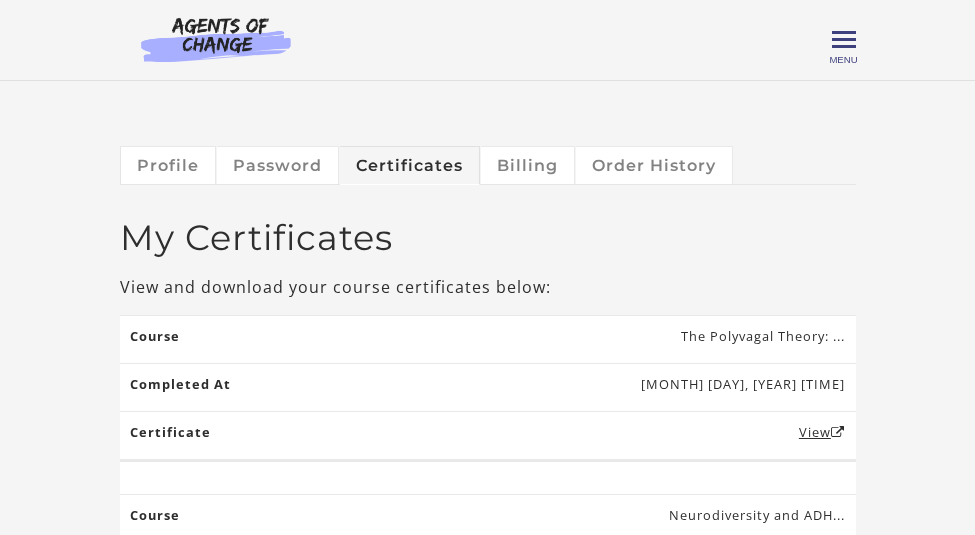 scroll, scrollTop: 0, scrollLeft: 0, axis: both 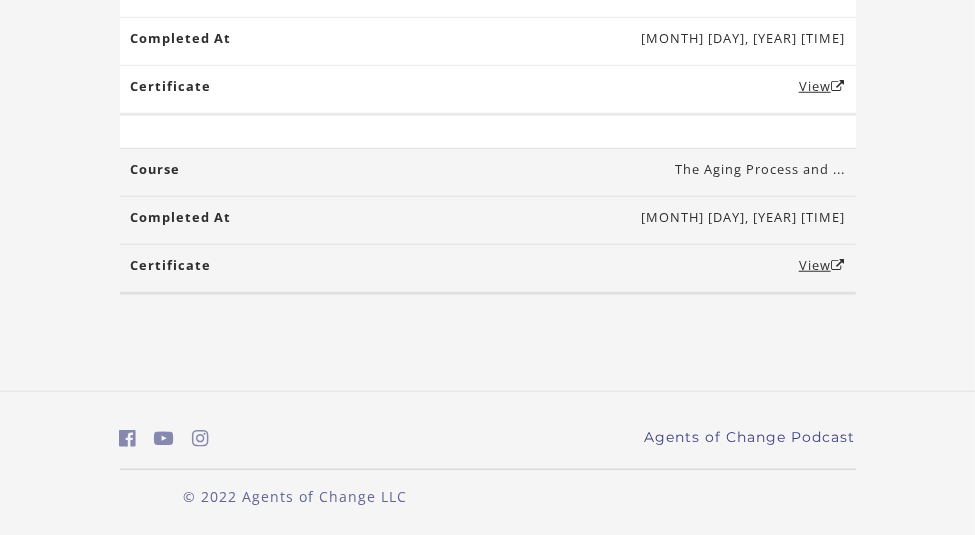 click on "View" at bounding box center (488, 268) 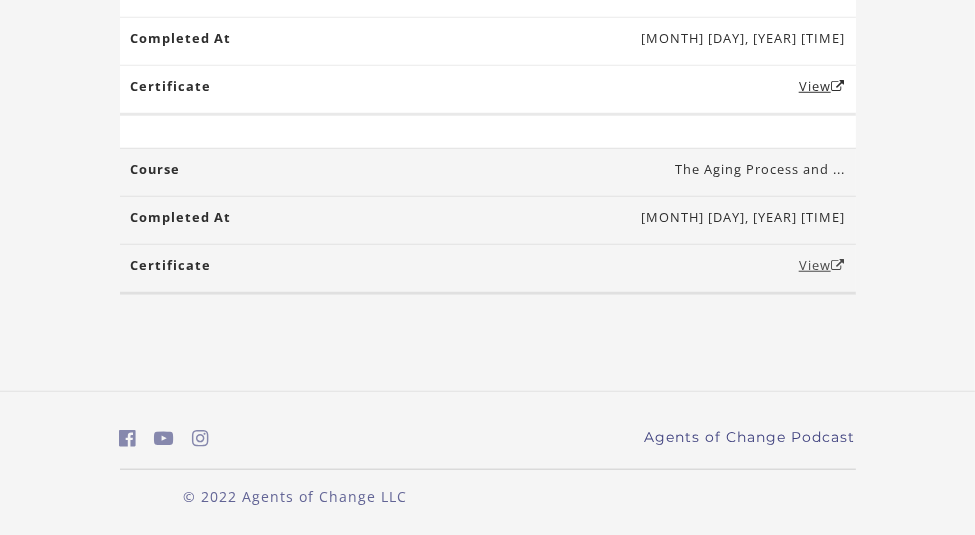 click on "View" at bounding box center [822, 265] 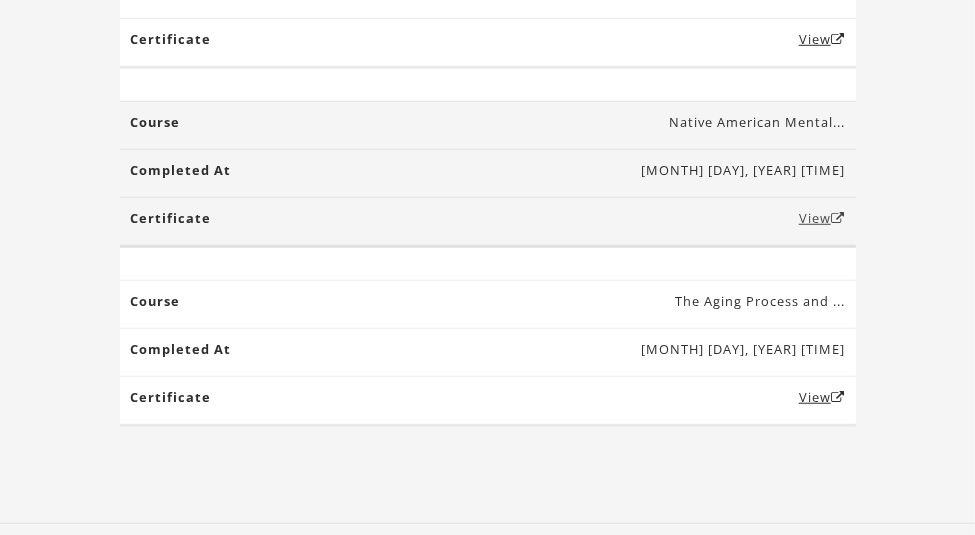 scroll, scrollTop: 931, scrollLeft: 0, axis: vertical 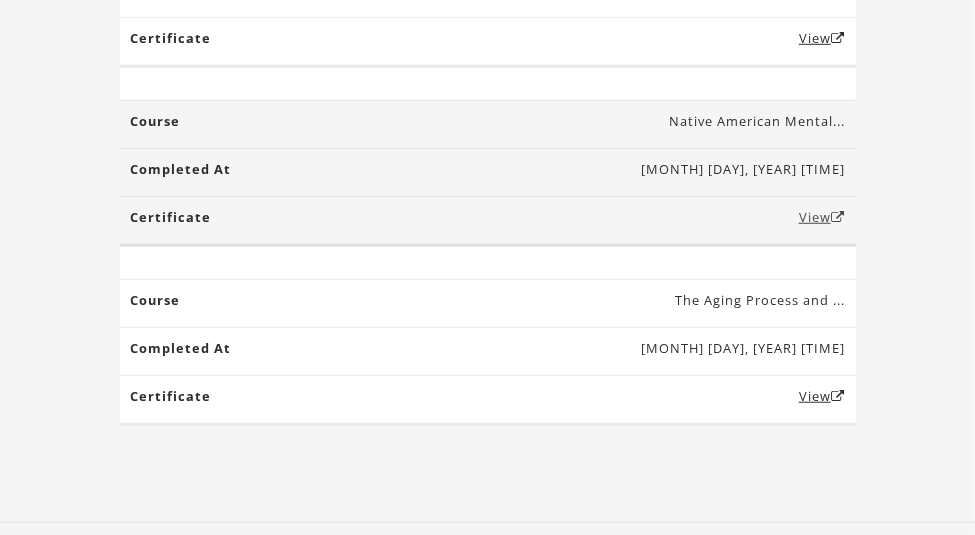 click on "View" at bounding box center [822, 217] 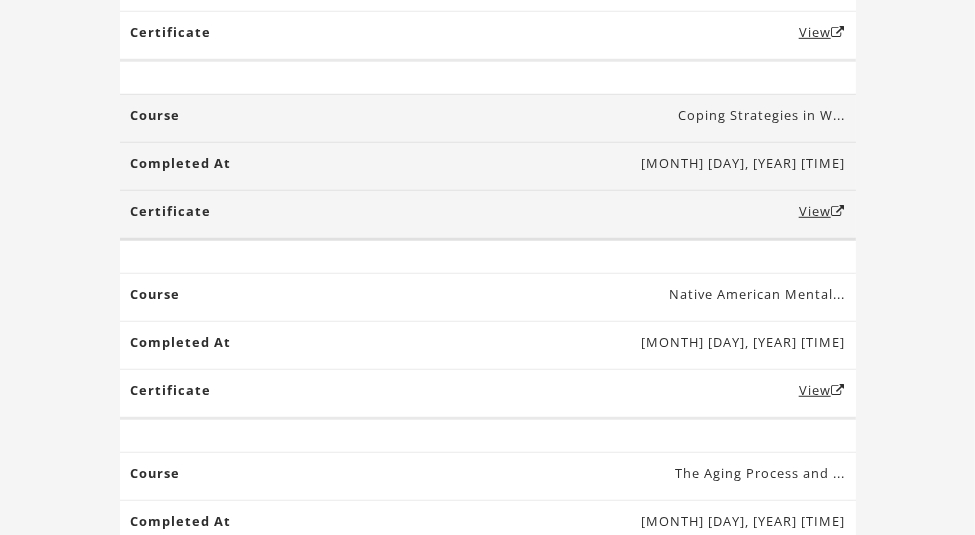 scroll, scrollTop: 758, scrollLeft: 0, axis: vertical 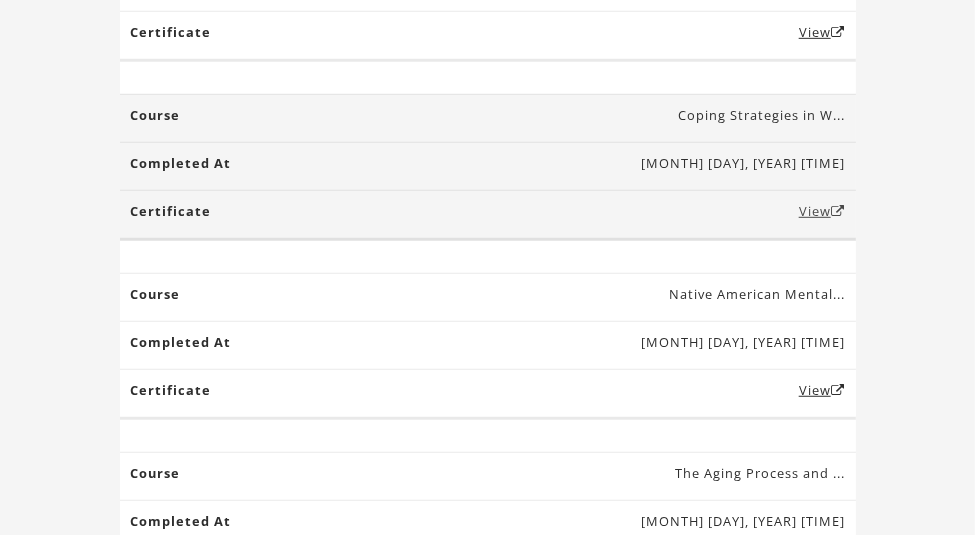 click on "View" at bounding box center [822, 211] 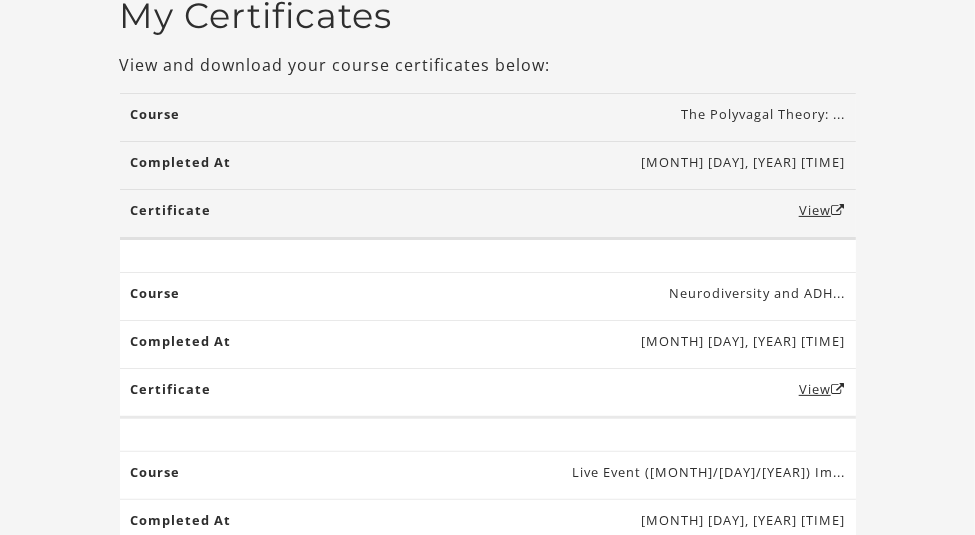 scroll, scrollTop: 243, scrollLeft: 0, axis: vertical 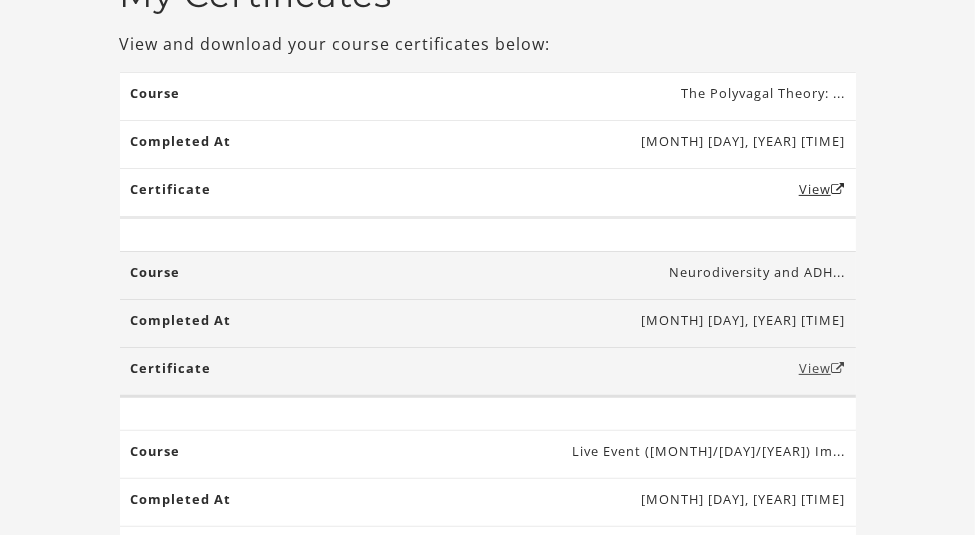 click on "View" at bounding box center [822, 368] 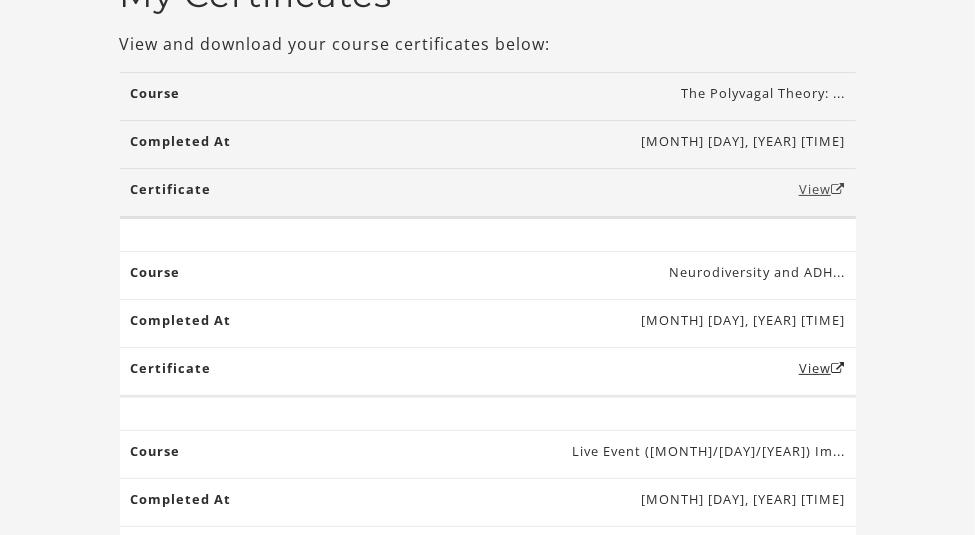 click on "View" at bounding box center (822, 189) 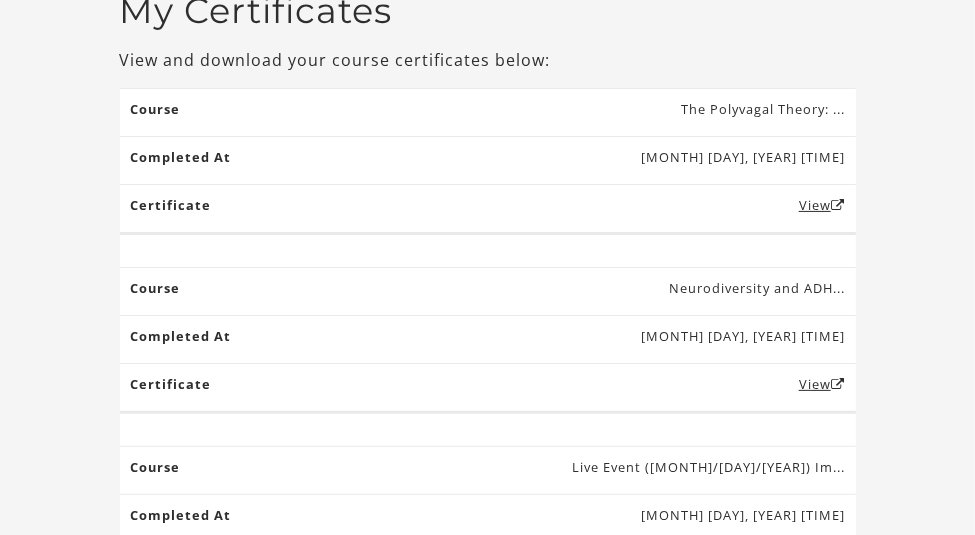 scroll, scrollTop: 0, scrollLeft: 0, axis: both 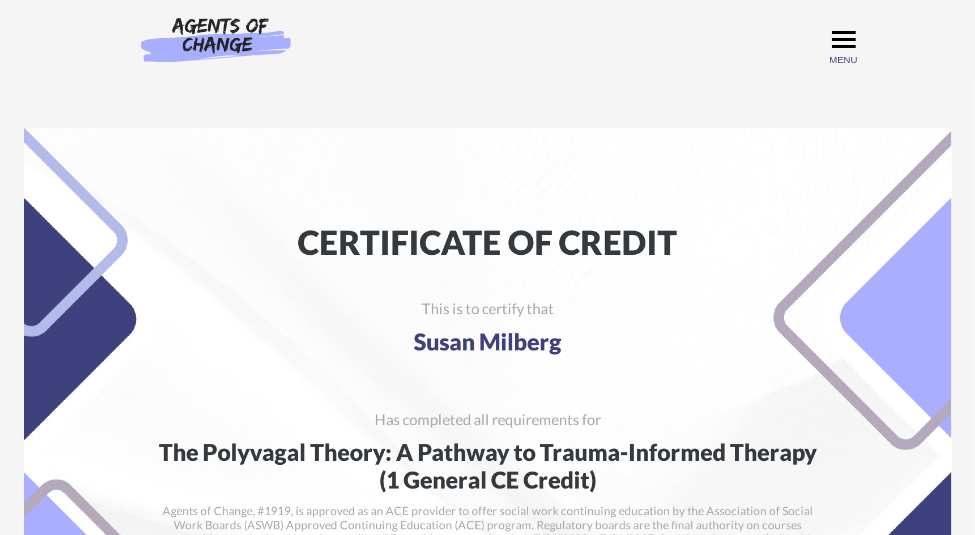 click on "Toggle menu" at bounding box center (844, 39) 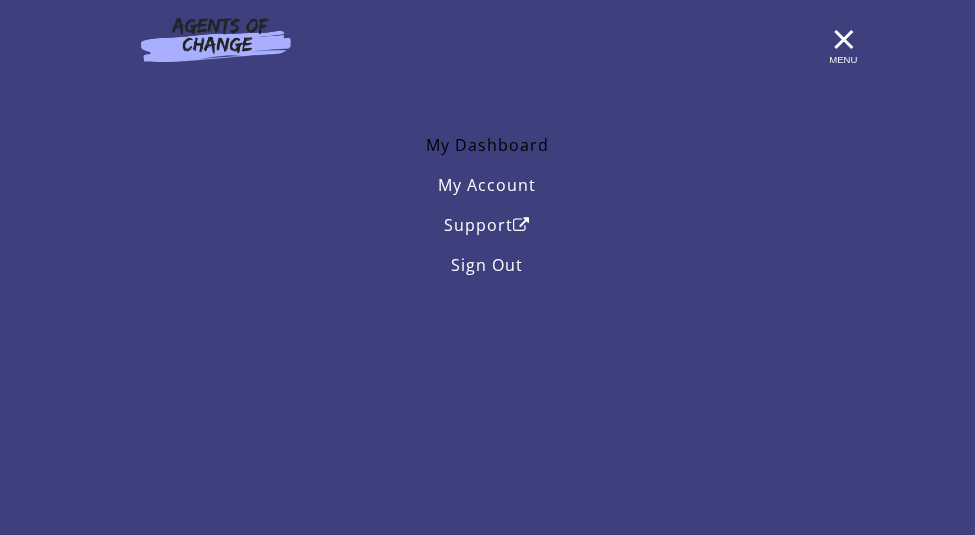 click on "My Dashboard" at bounding box center [488, 145] 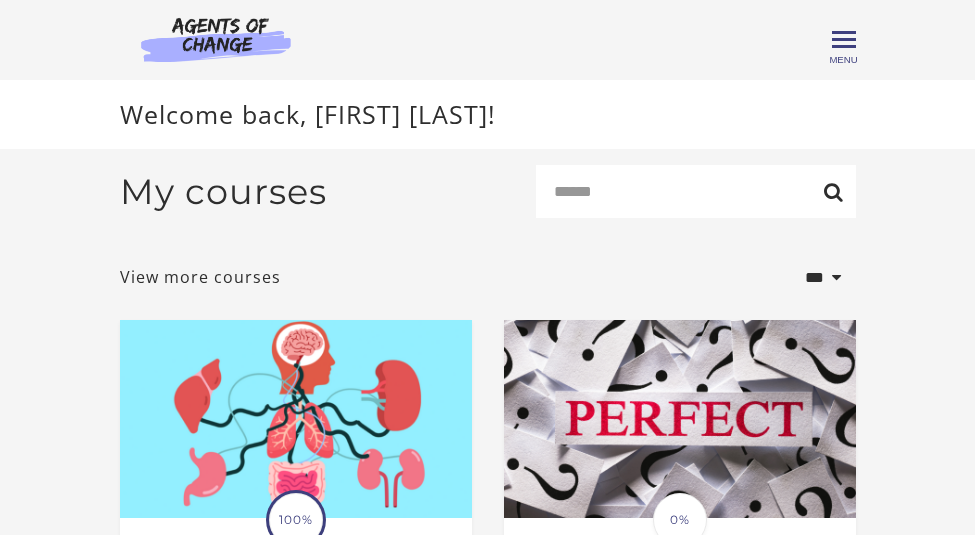 scroll, scrollTop: 0, scrollLeft: 0, axis: both 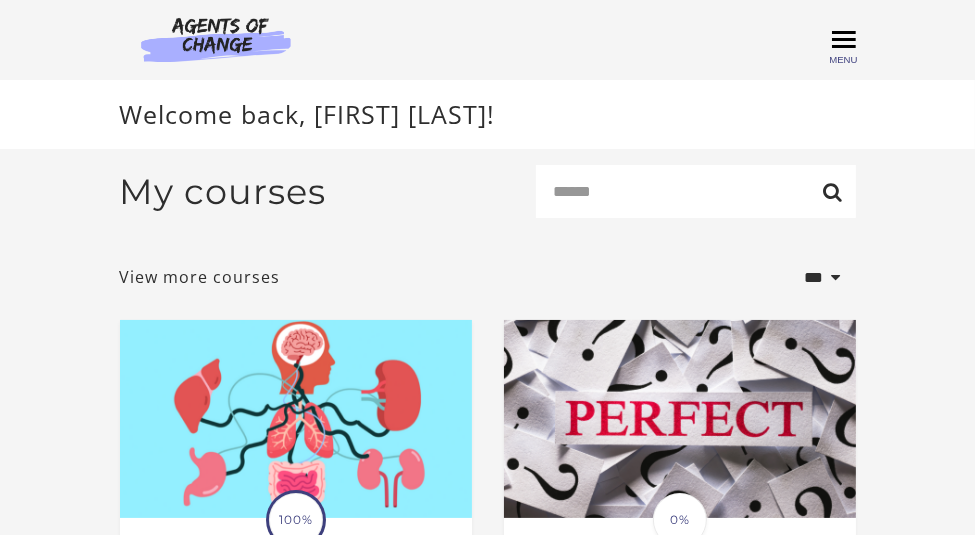 click on "Toggle menu" at bounding box center (844, 39) 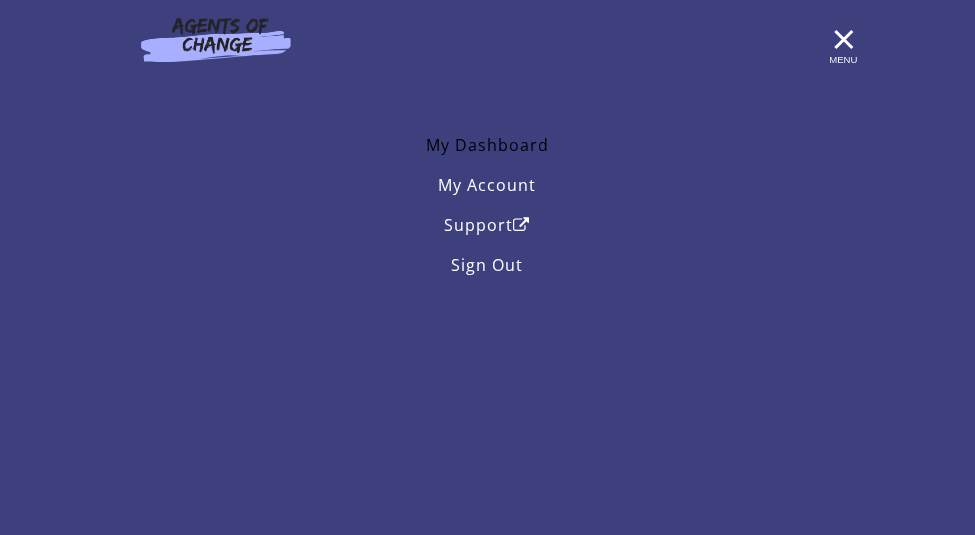 click on "My Dashboard" at bounding box center (488, 145) 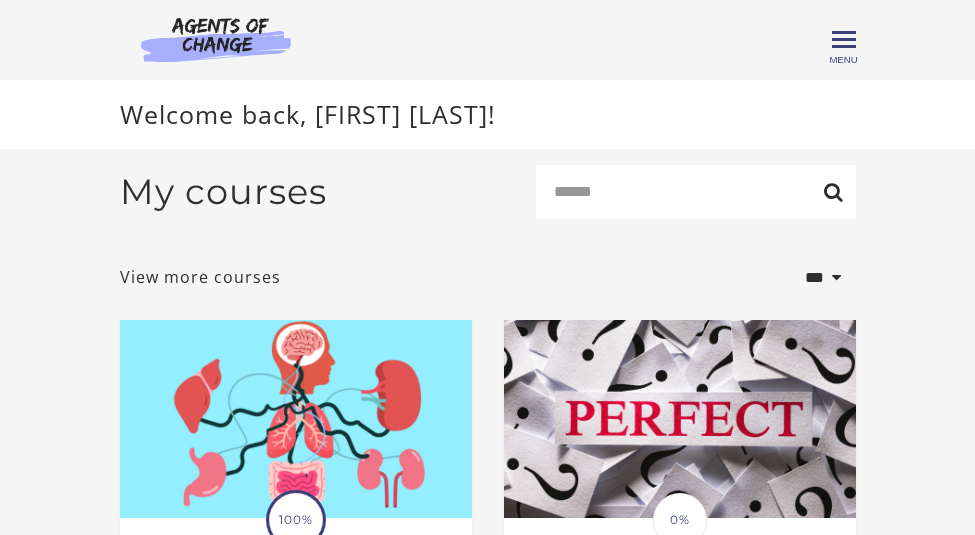 scroll, scrollTop: 0, scrollLeft: 0, axis: both 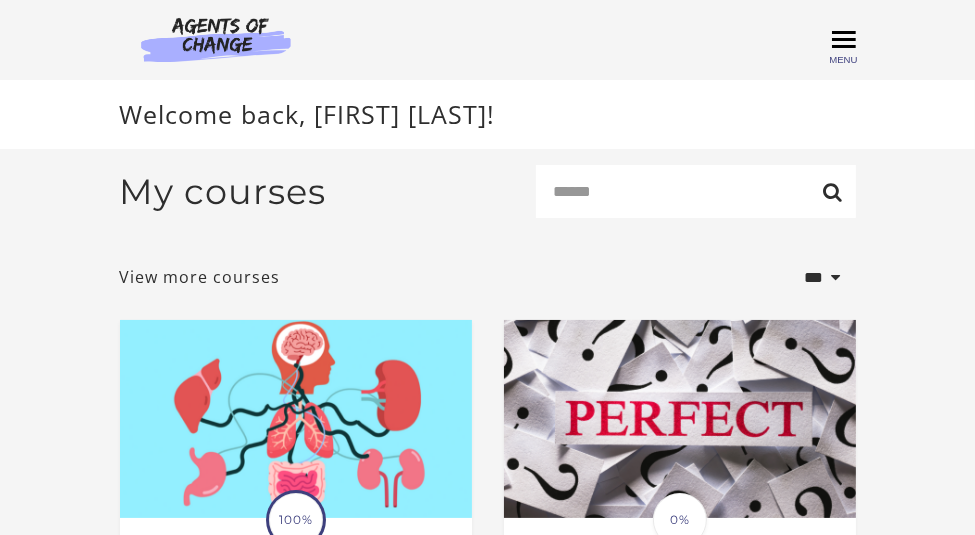 click on "Toggle menu" at bounding box center [844, 40] 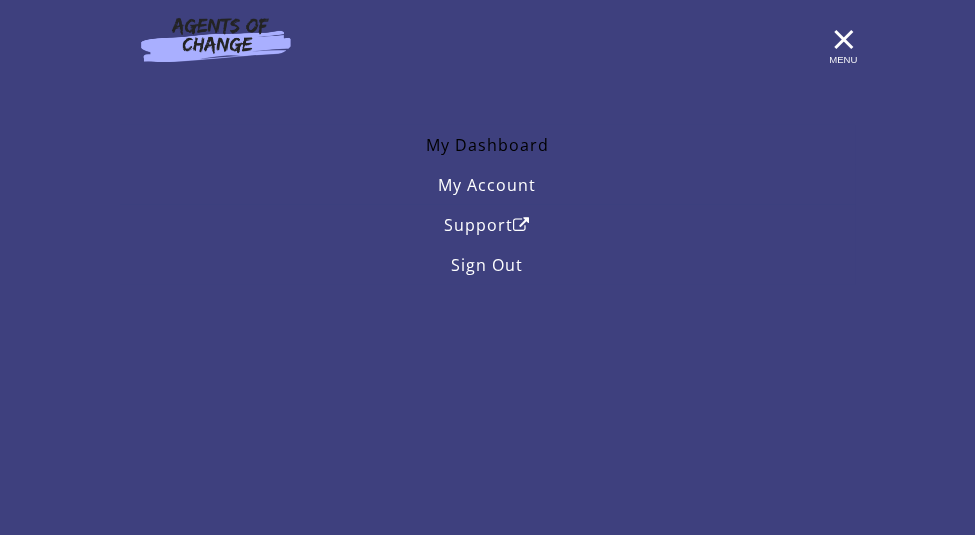 click on "My Dashboard" at bounding box center (488, 145) 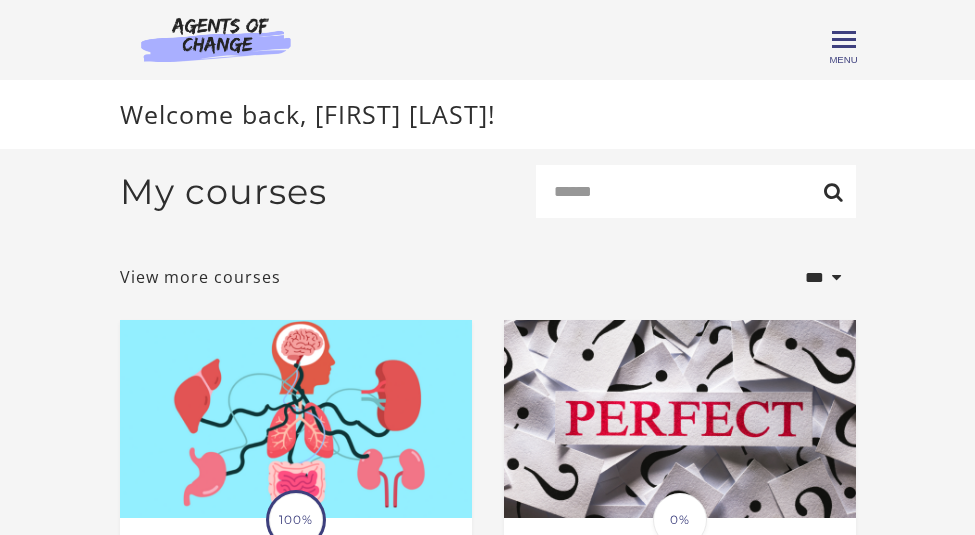 scroll, scrollTop: 0, scrollLeft: 0, axis: both 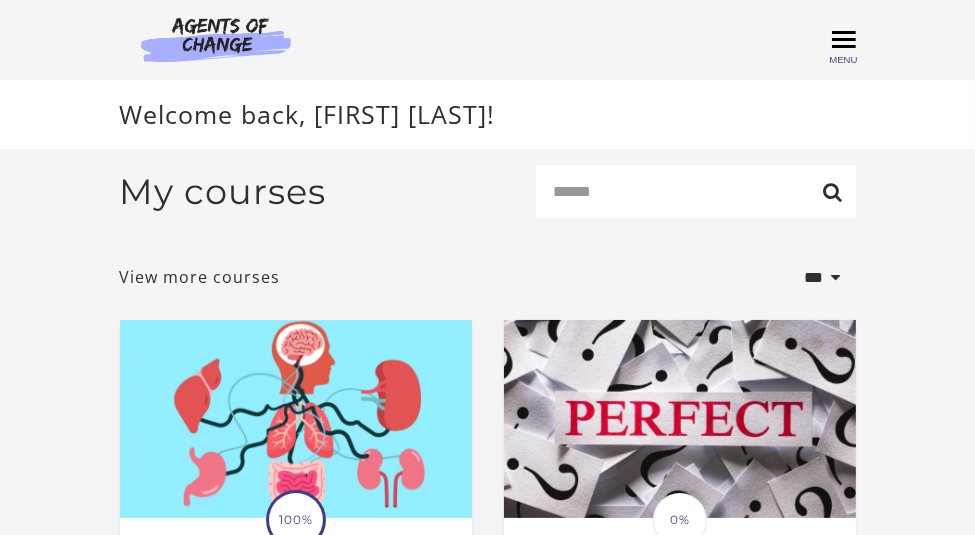 click on "Toggle menu" at bounding box center [844, 40] 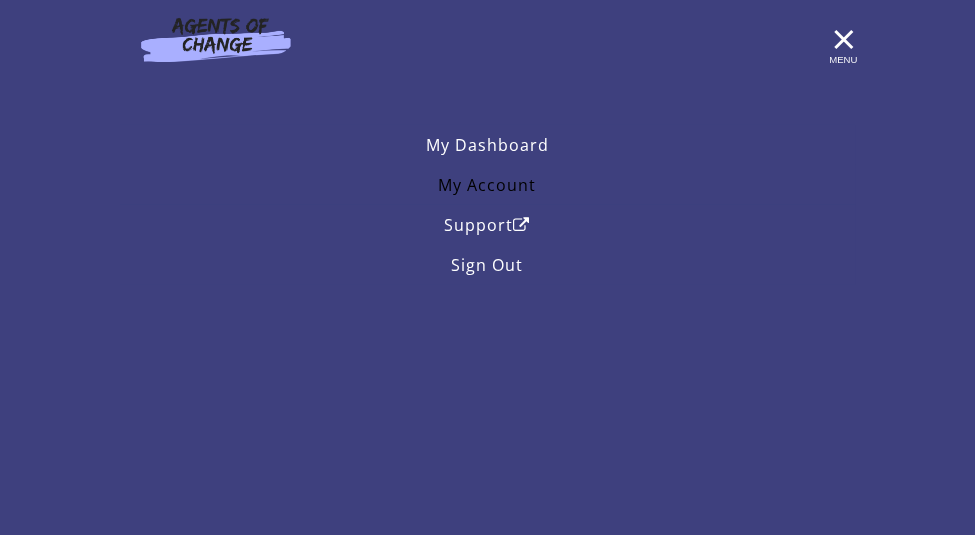 click on "My Account" at bounding box center (488, 185) 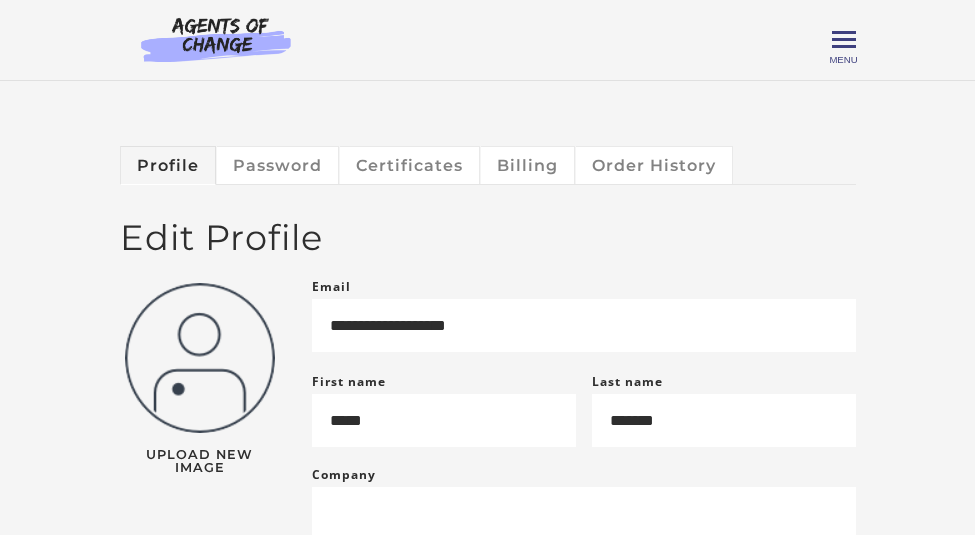 scroll, scrollTop: 0, scrollLeft: 0, axis: both 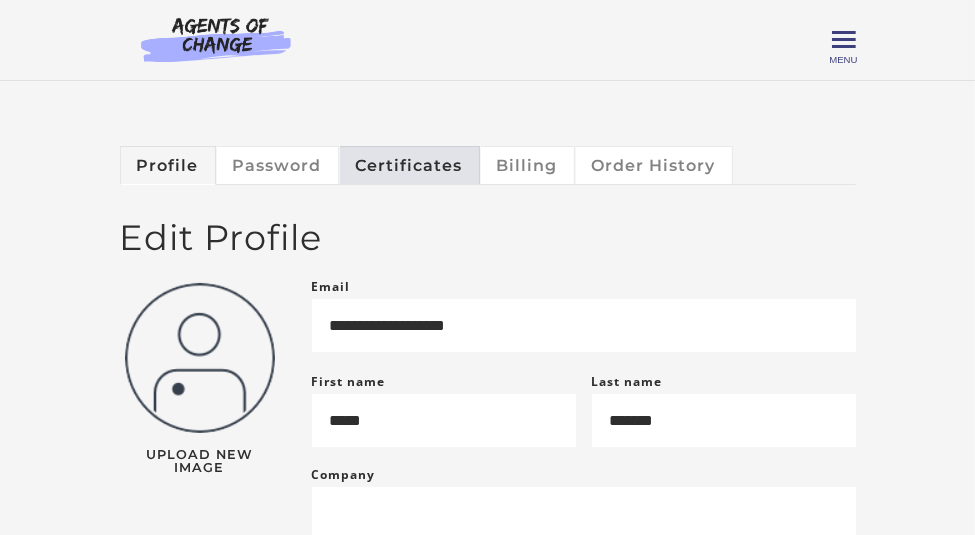 click on "Certificates" at bounding box center (410, 165) 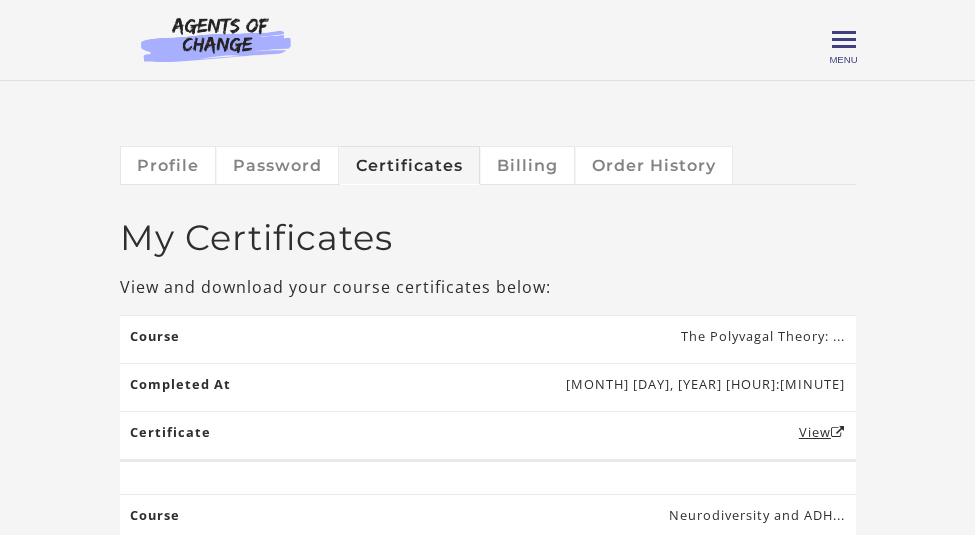 scroll, scrollTop: 0, scrollLeft: 0, axis: both 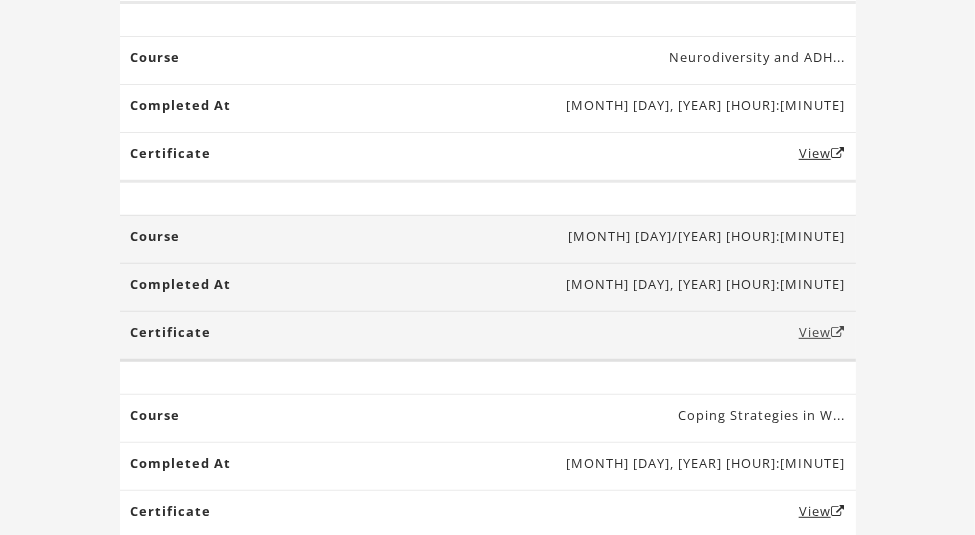 click on "View" at bounding box center (822, 332) 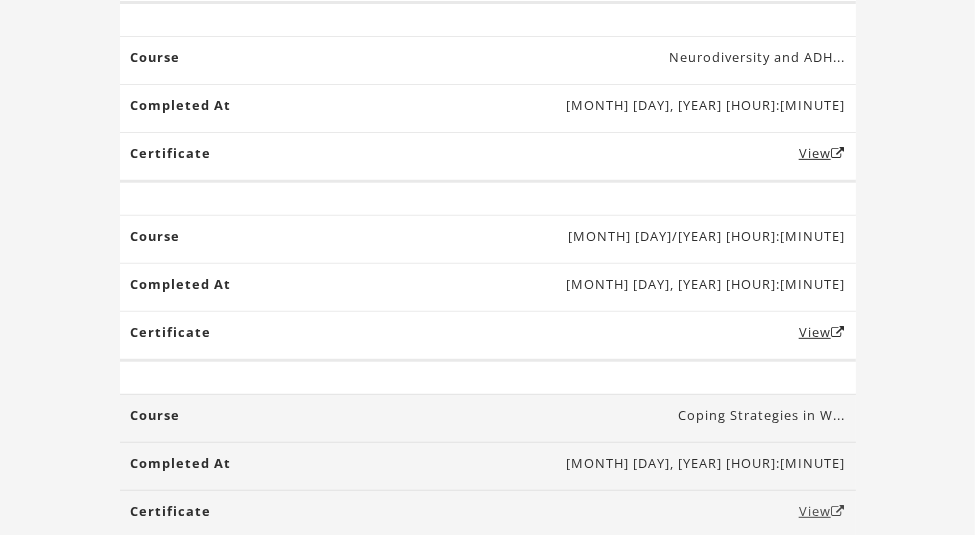 click on "View" at bounding box center (822, 511) 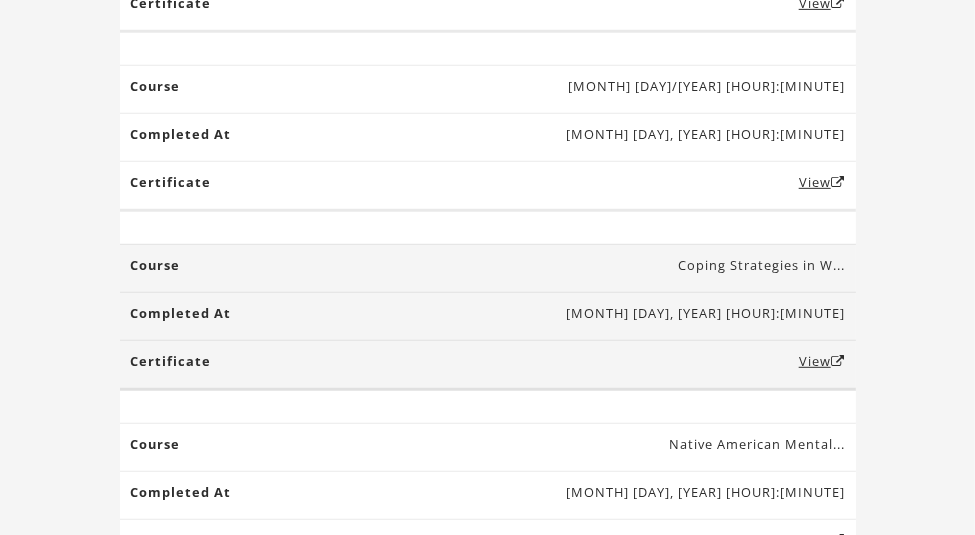 scroll, scrollTop: 607, scrollLeft: 0, axis: vertical 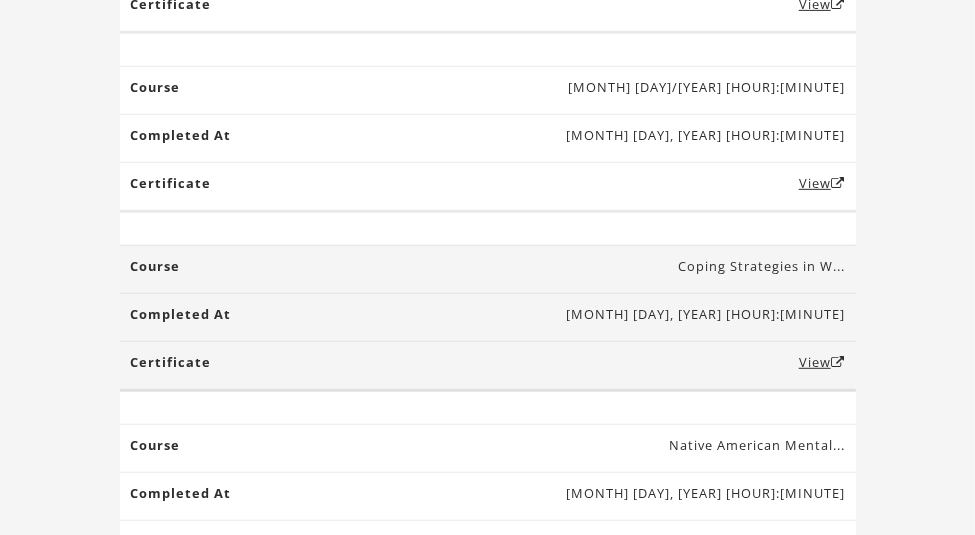click on "Coping Strategies in W..." at bounding box center (488, 269) 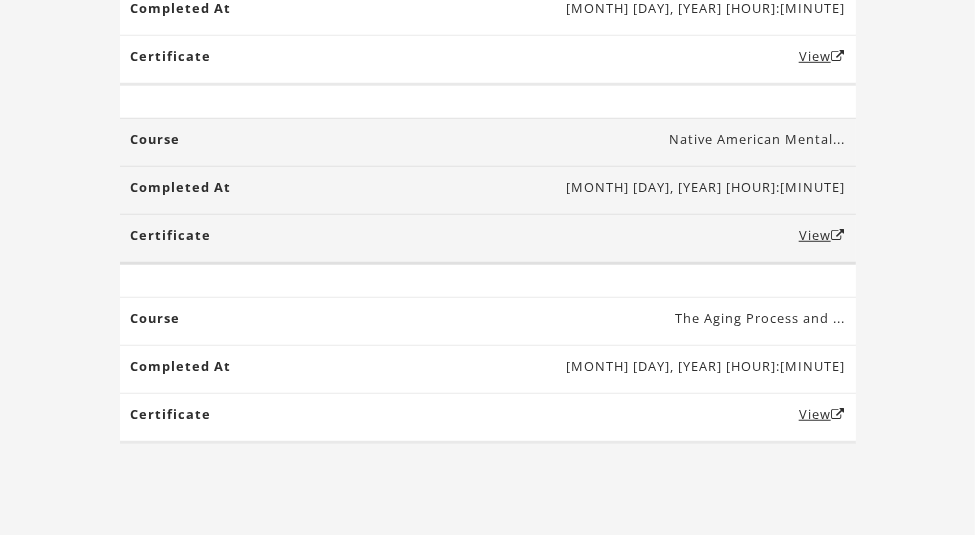 scroll, scrollTop: 915, scrollLeft: 0, axis: vertical 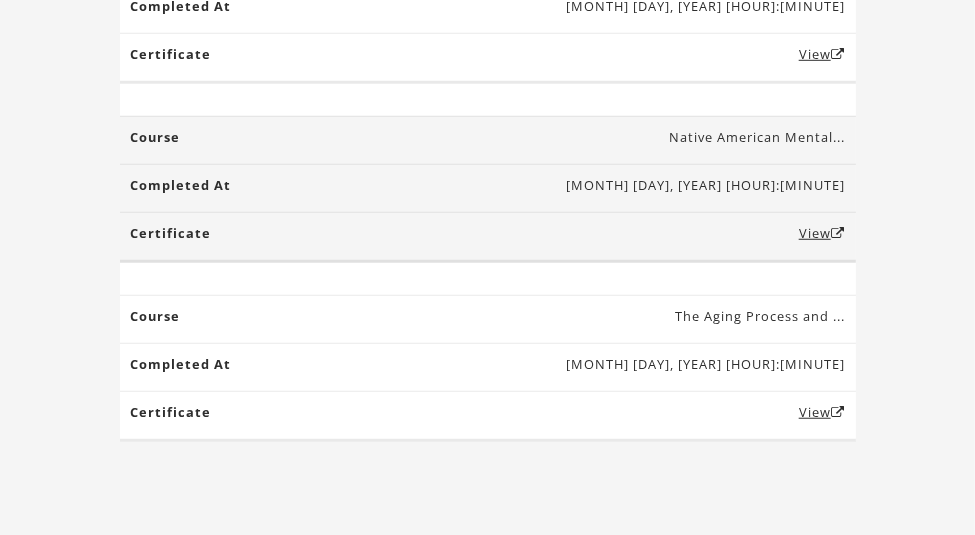click on "View" at bounding box center [488, 415] 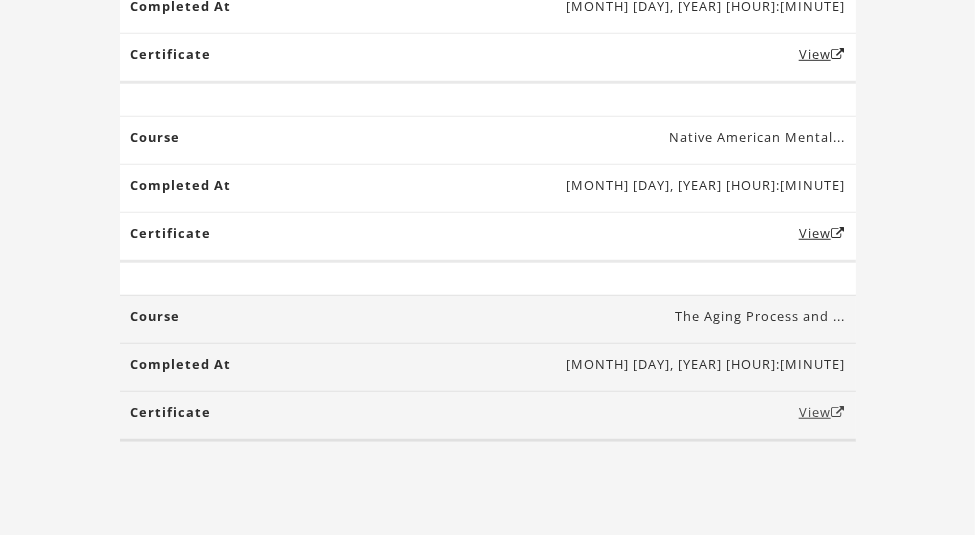 click on "View" at bounding box center [822, 412] 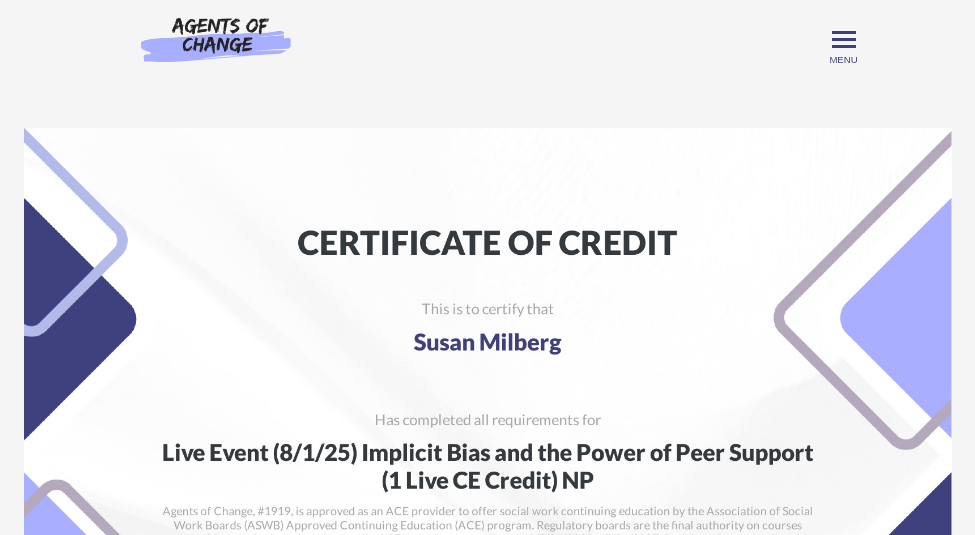 scroll, scrollTop: 0, scrollLeft: 0, axis: both 